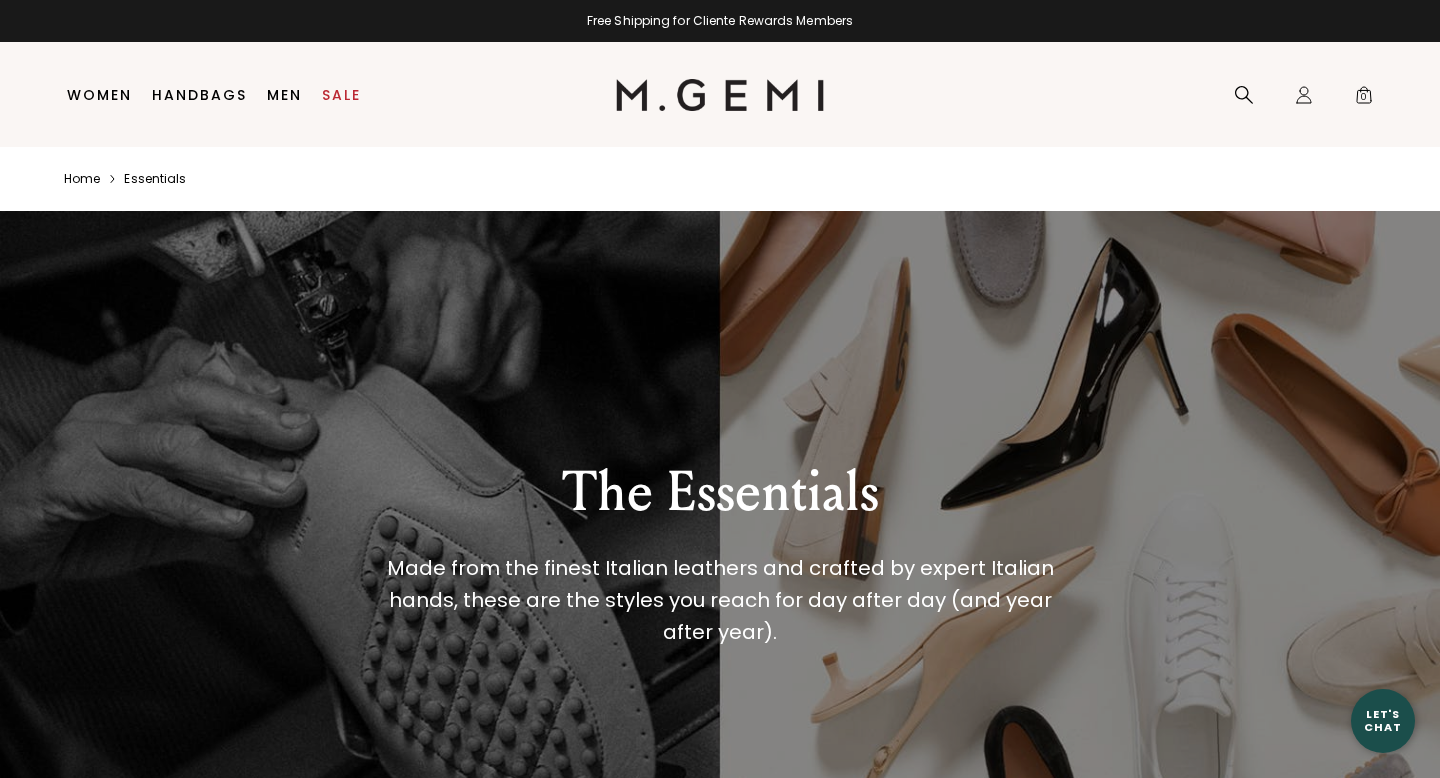 scroll, scrollTop: 0, scrollLeft: 0, axis: both 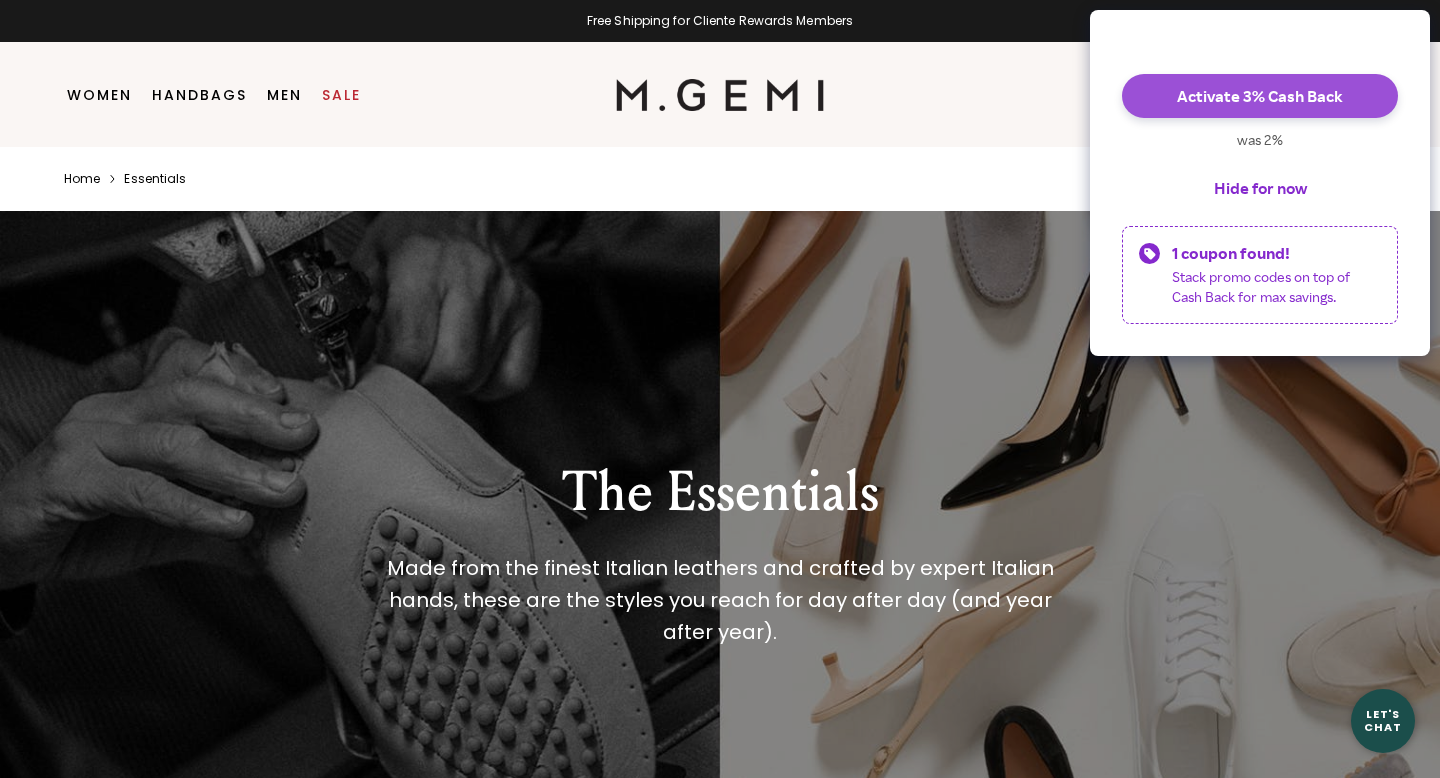 click on "Activate 3% Cash Back" at bounding box center [1260, 96] 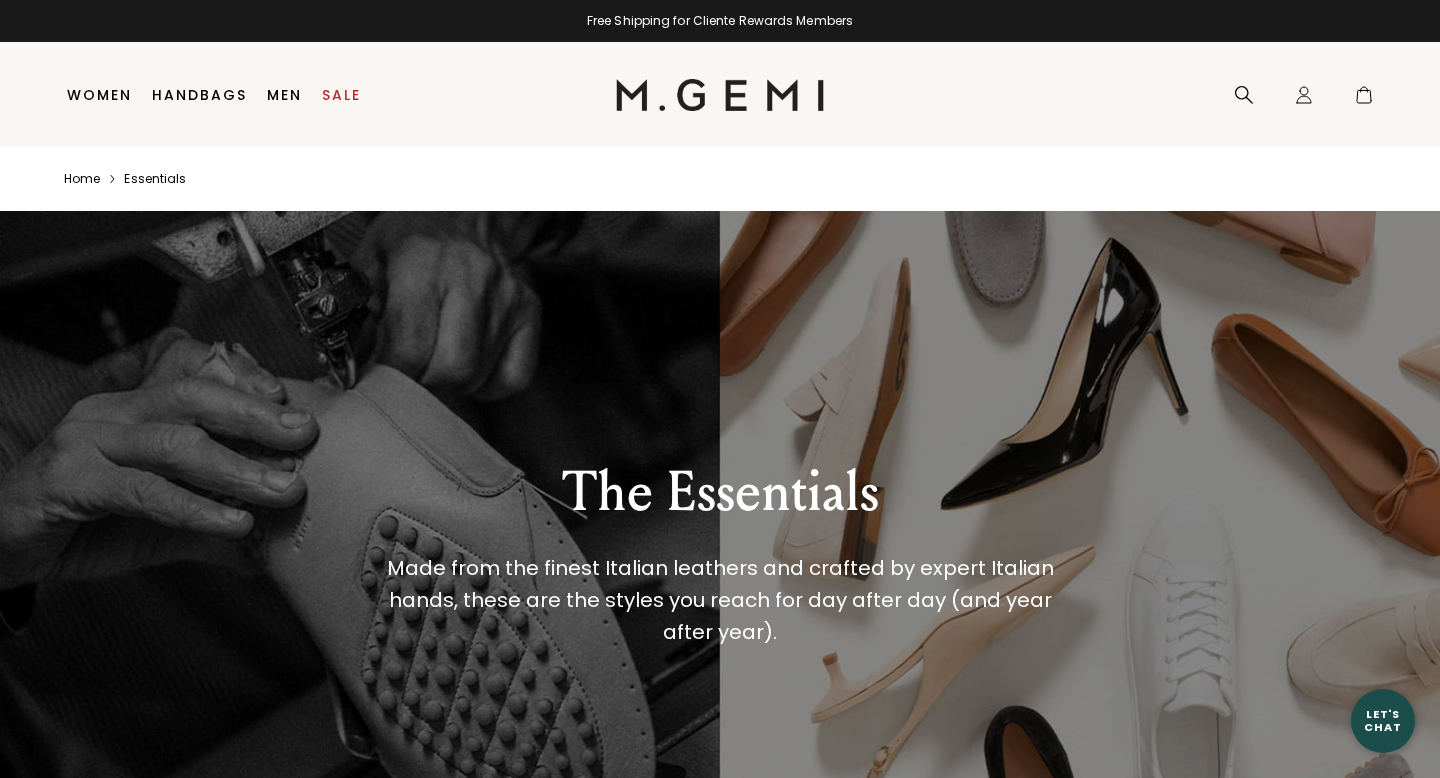 scroll, scrollTop: 0, scrollLeft: 0, axis: both 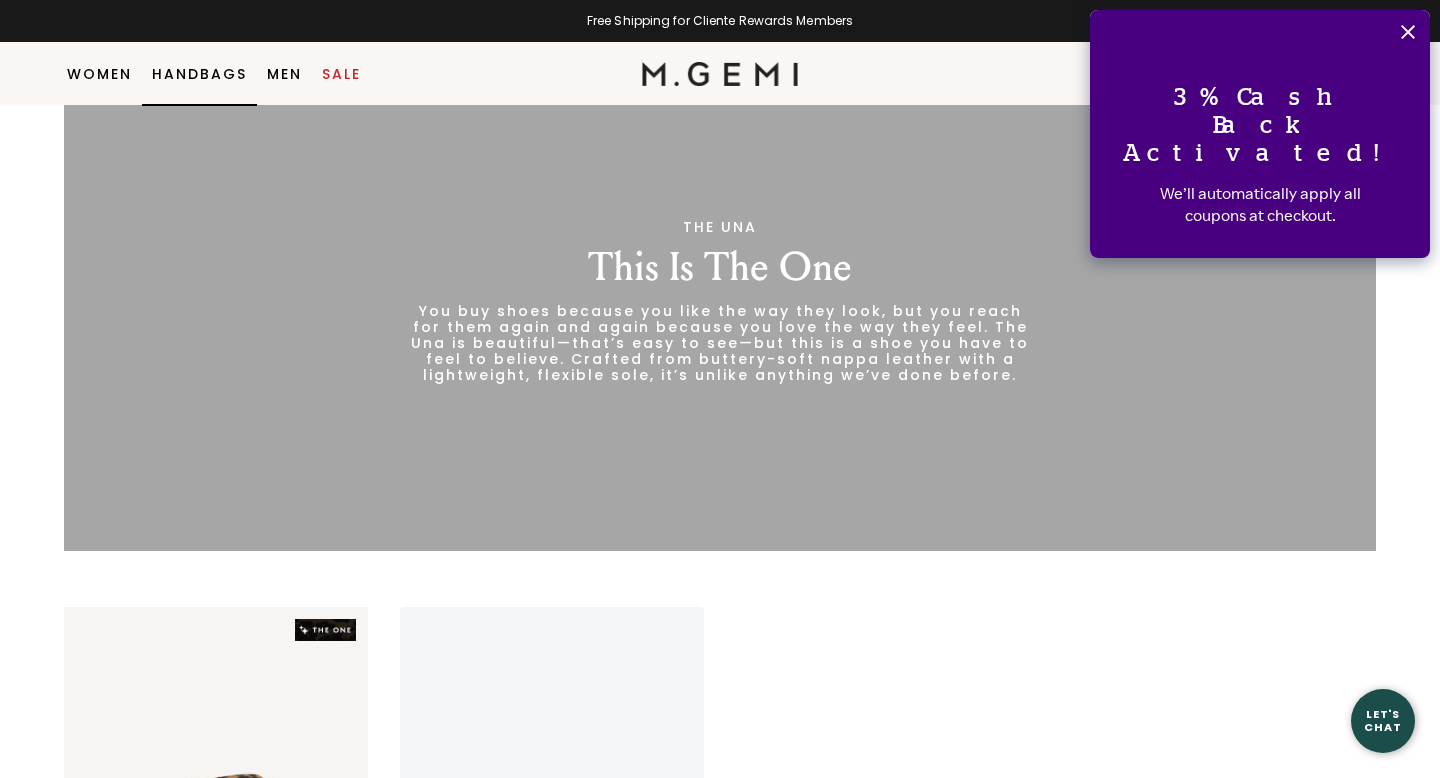 click on "Handbags" at bounding box center (199, 74) 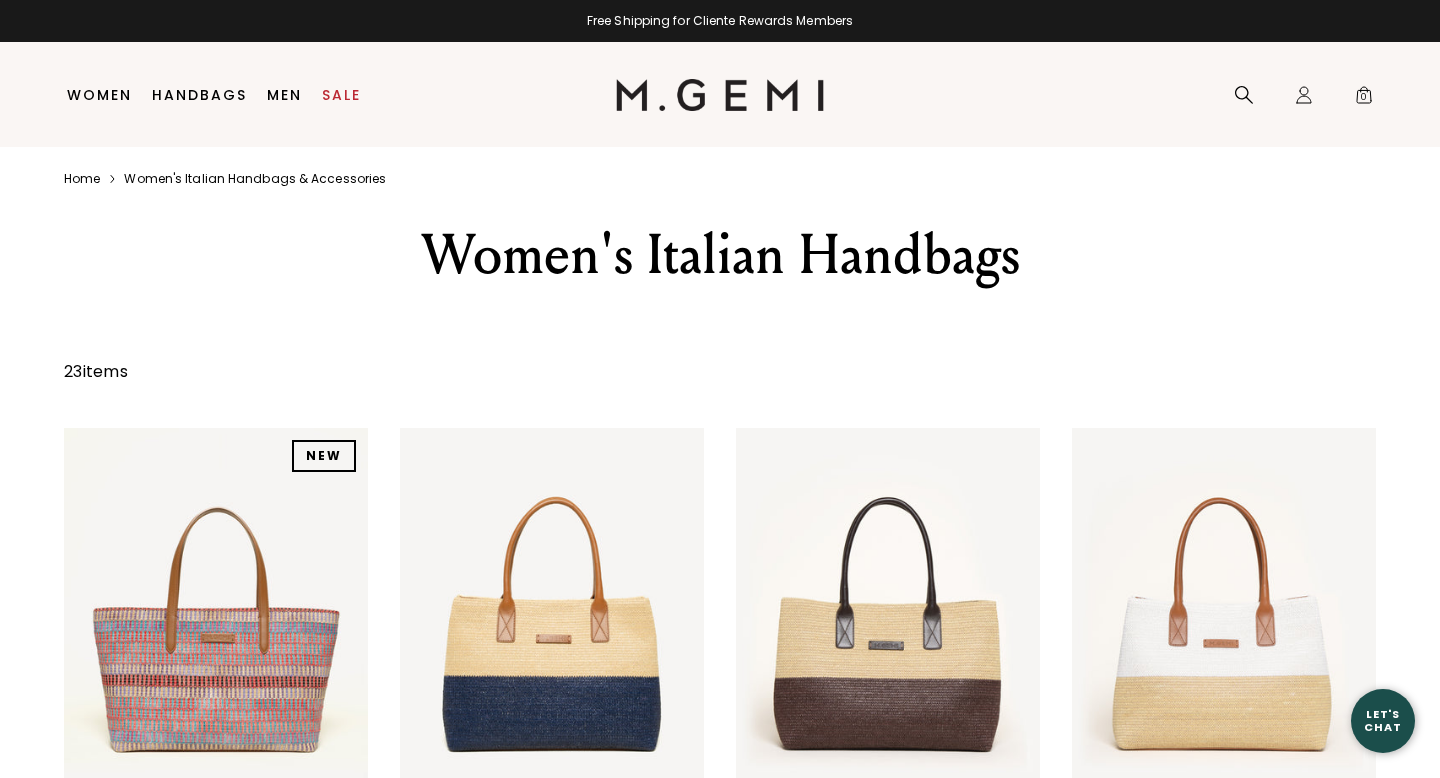 scroll, scrollTop: 0, scrollLeft: 0, axis: both 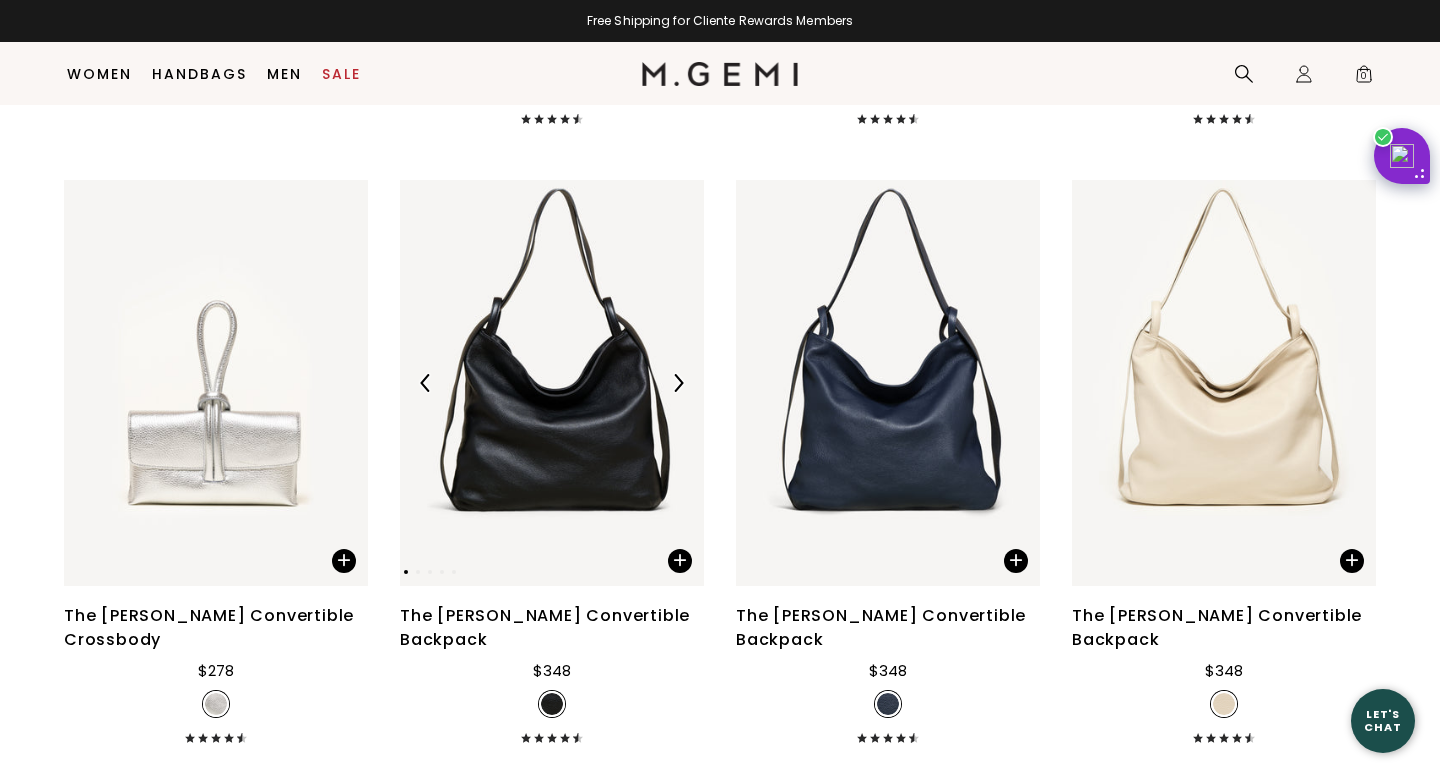 click at bounding box center [552, 382] 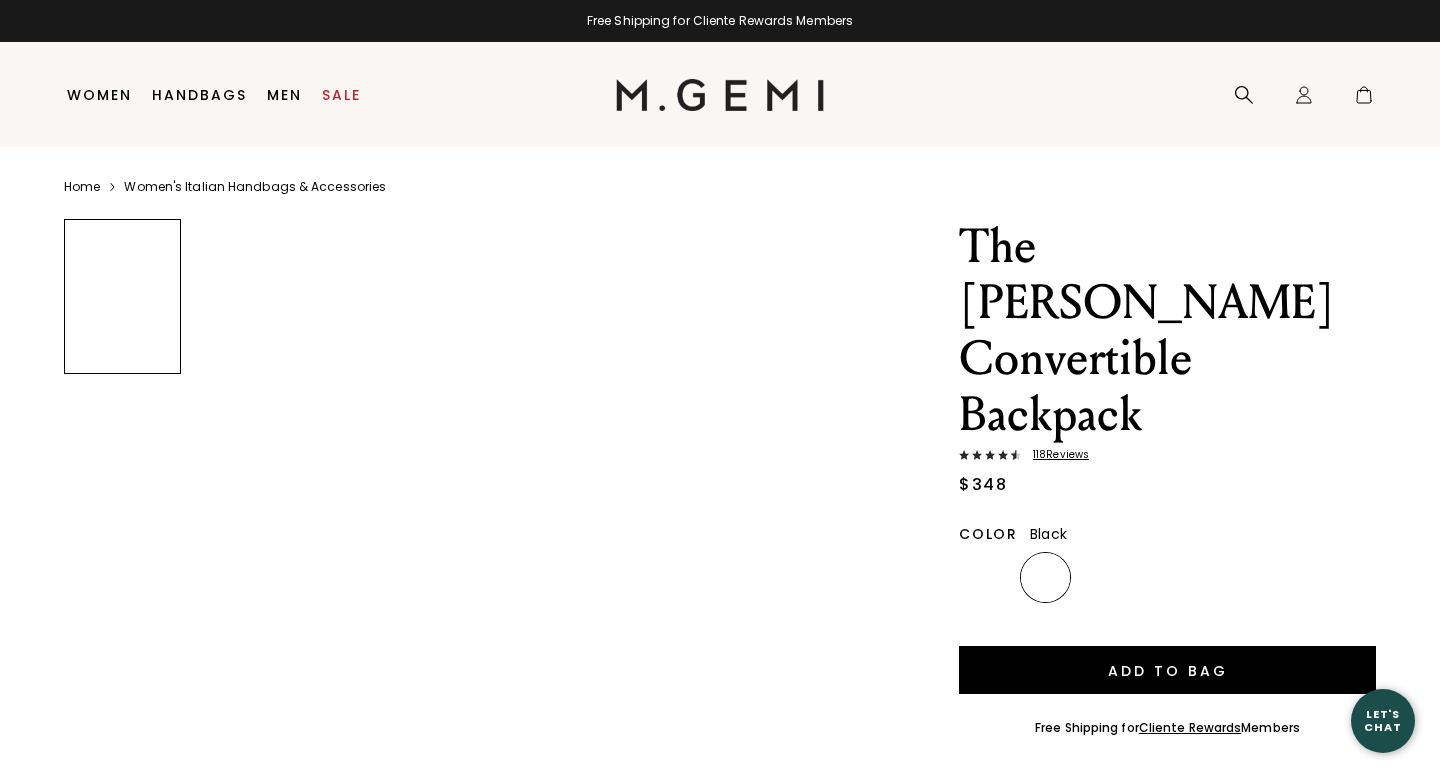 scroll, scrollTop: 0, scrollLeft: 0, axis: both 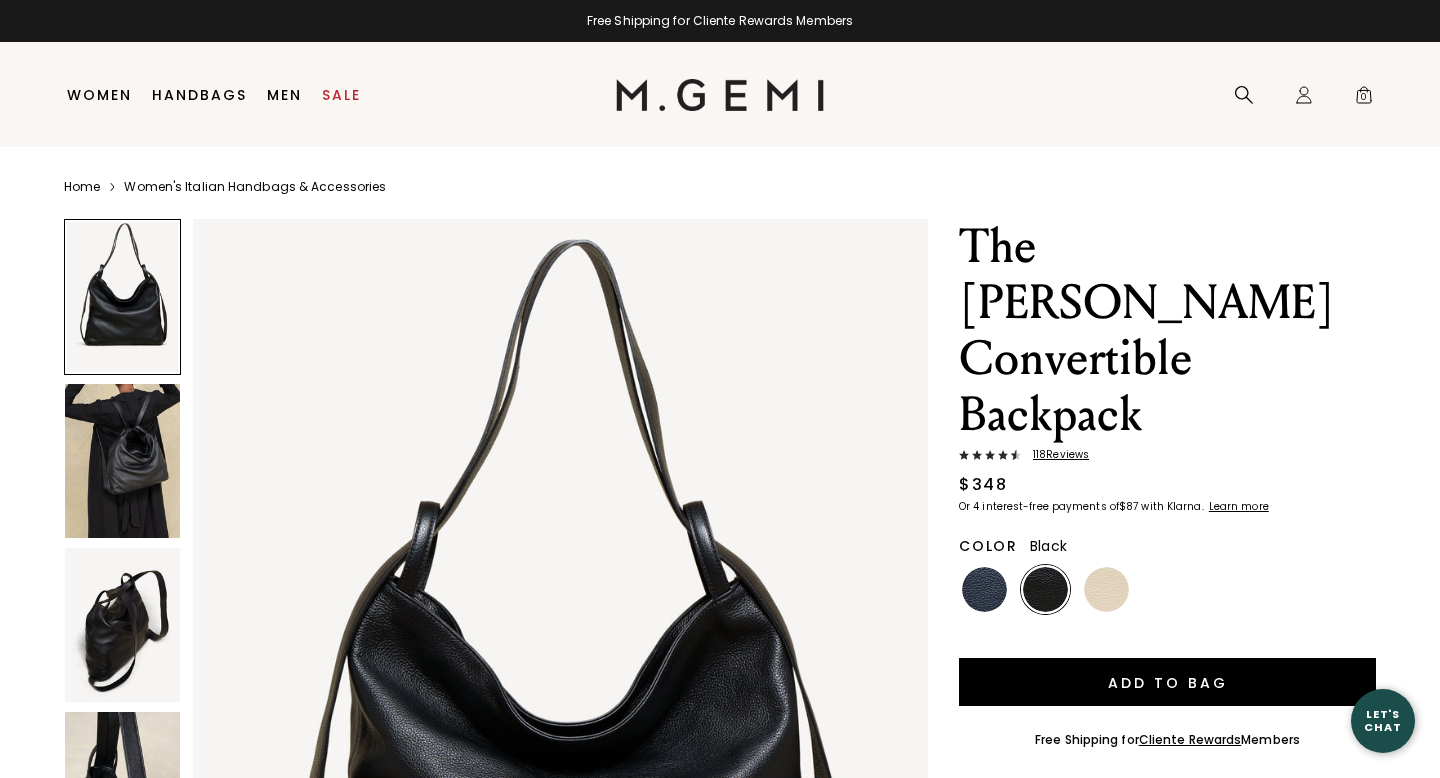 click at bounding box center (122, 461) 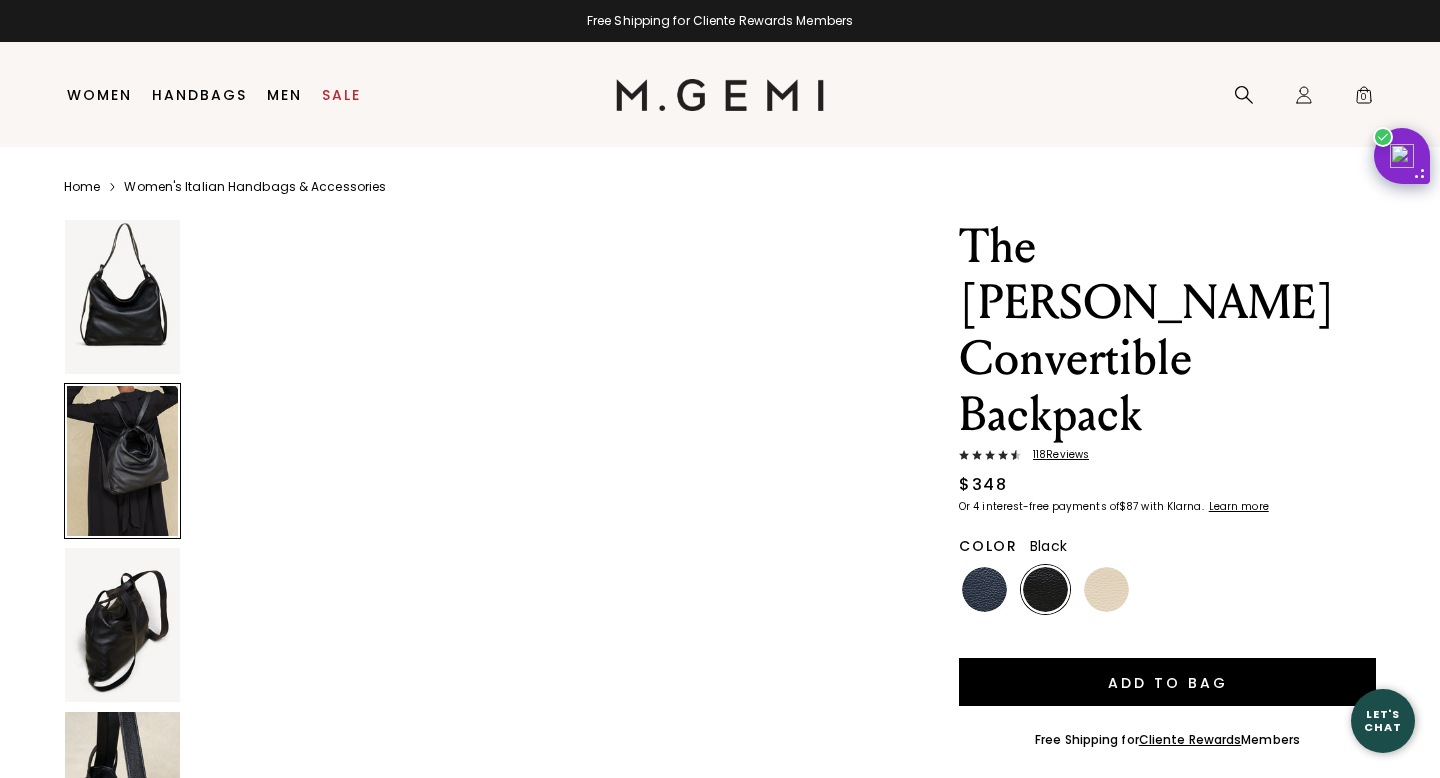 scroll, scrollTop: 1242, scrollLeft: 0, axis: vertical 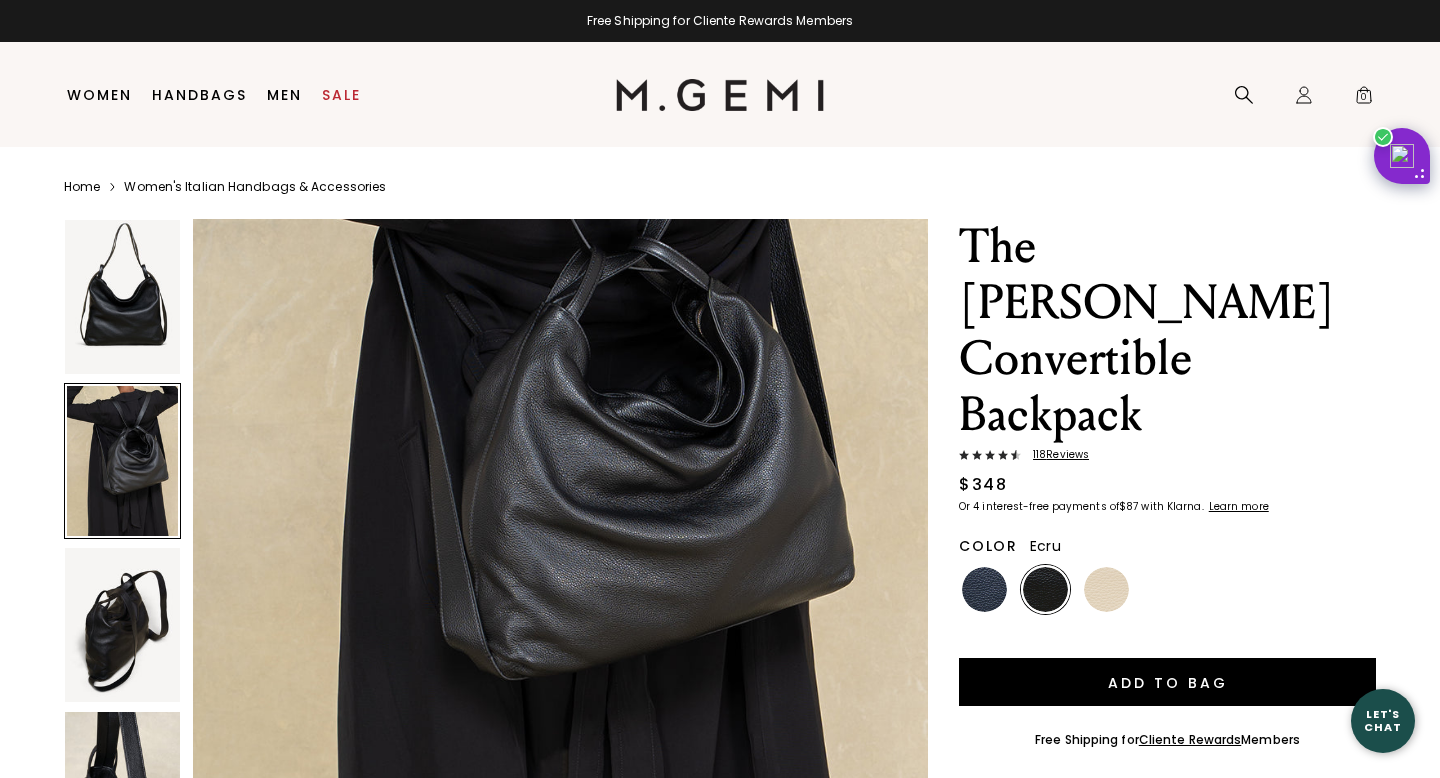 click at bounding box center (1106, 589) 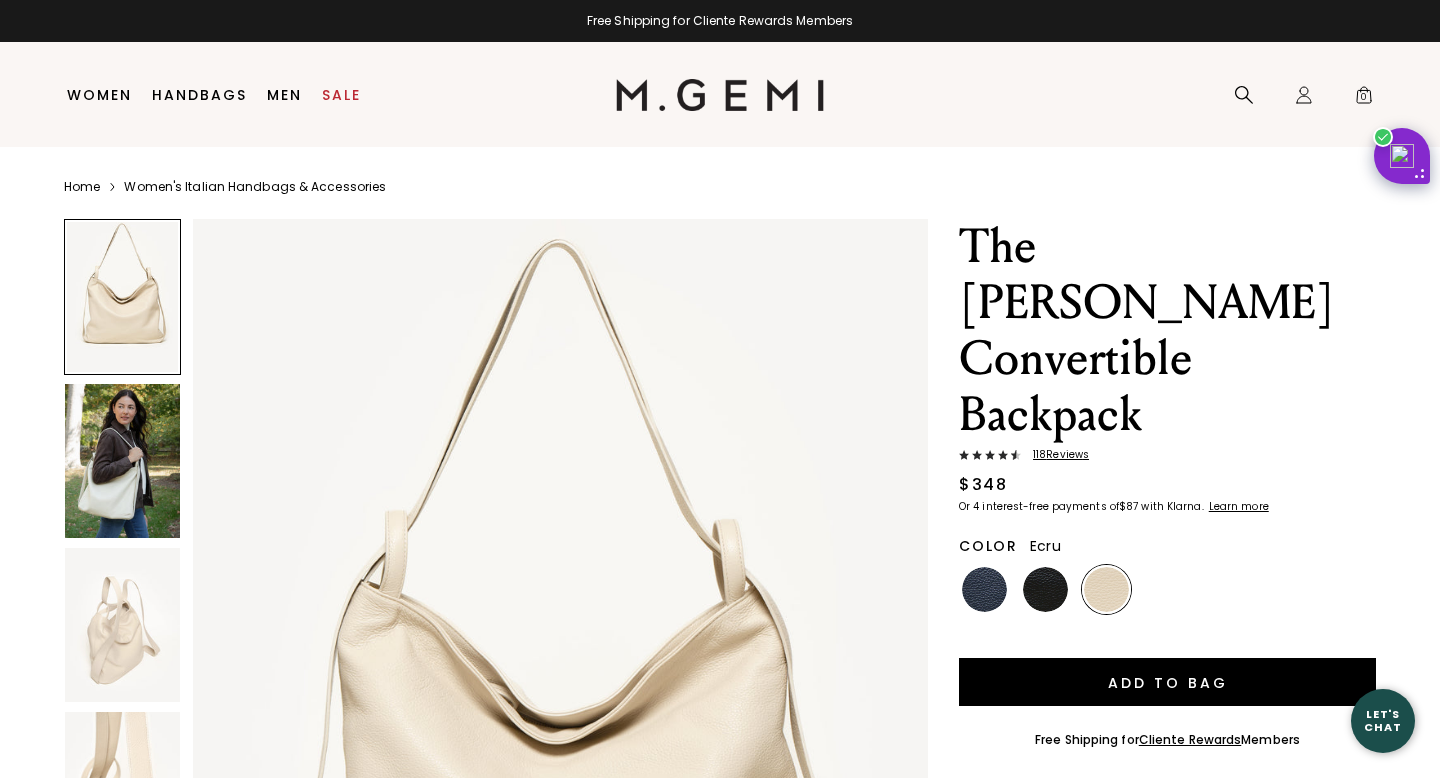 click at bounding box center [122, 461] 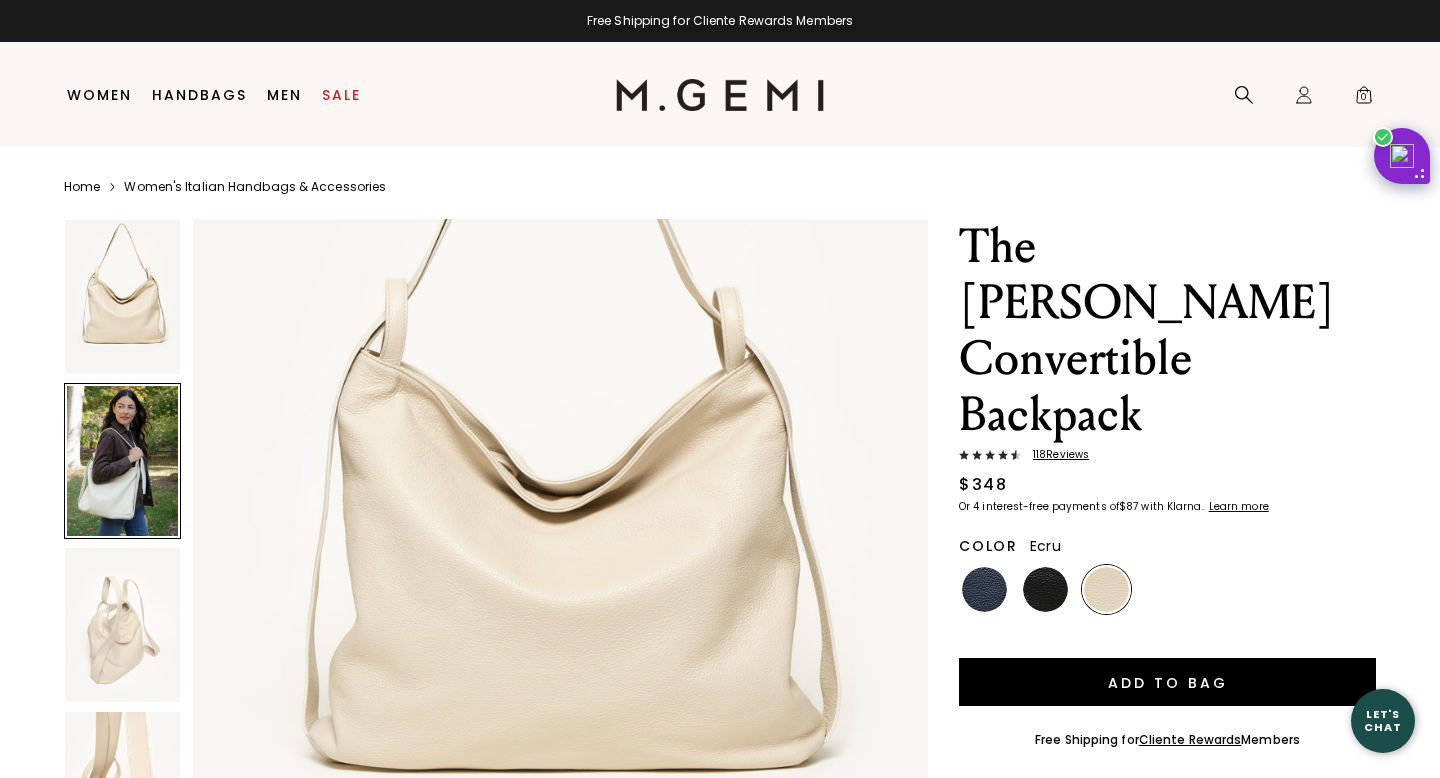 scroll, scrollTop: 498, scrollLeft: 0, axis: vertical 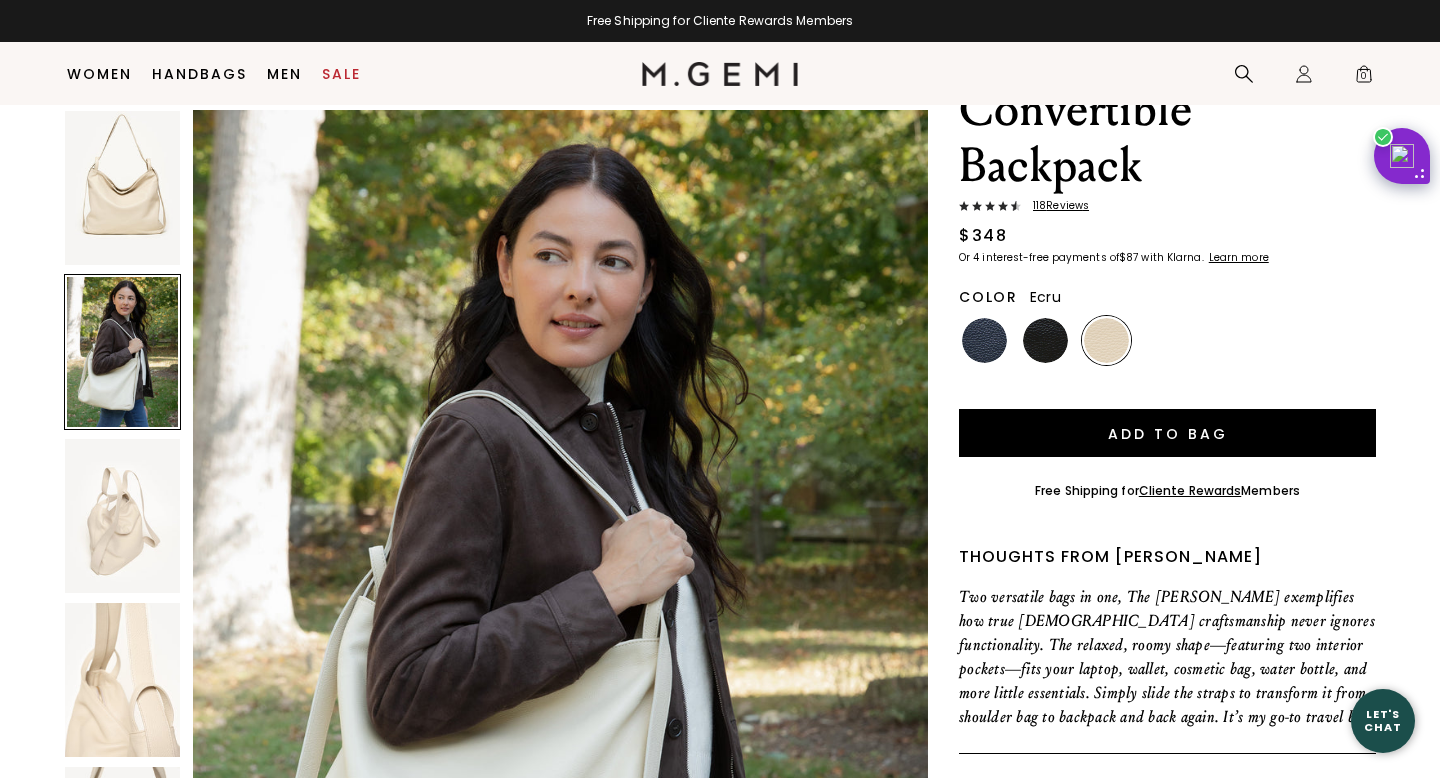 click at bounding box center (122, 516) 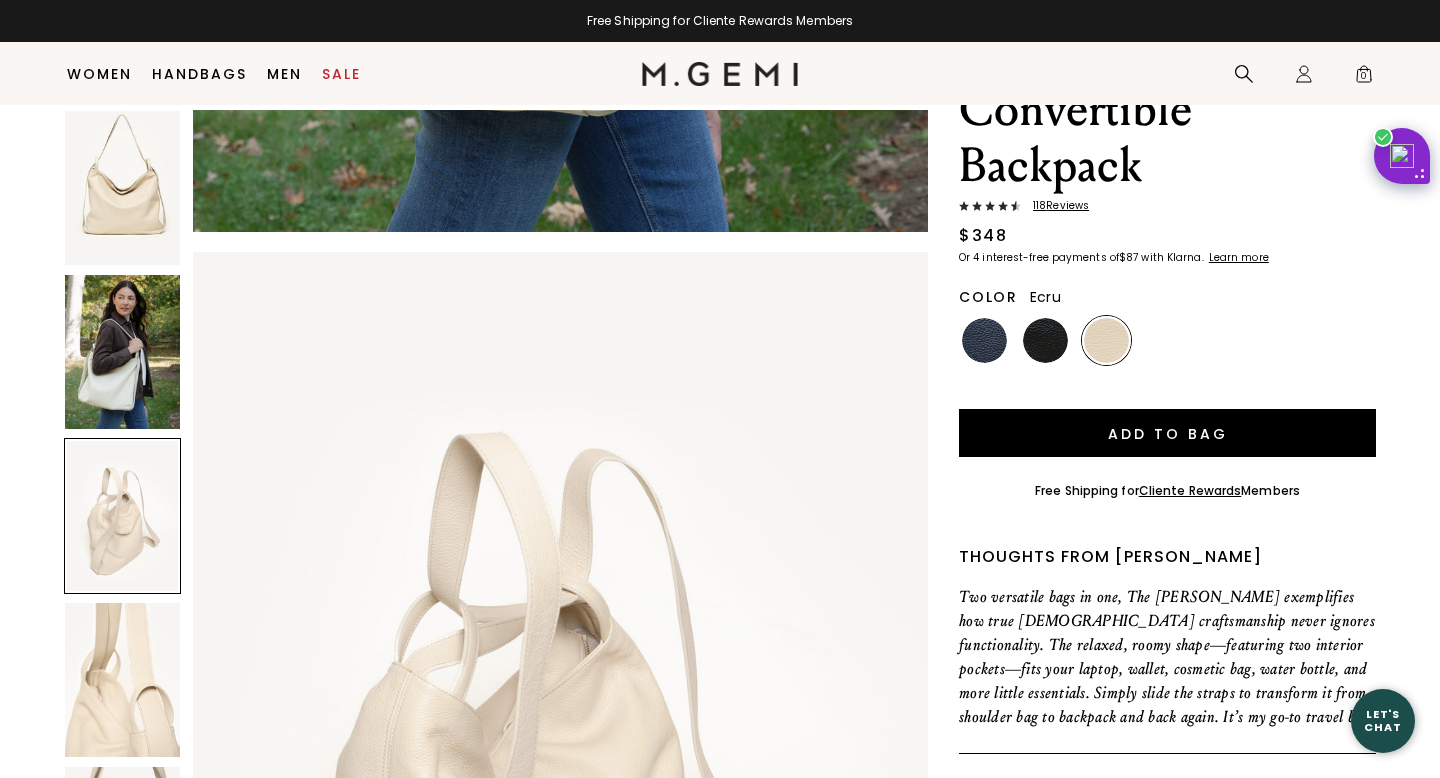 scroll, scrollTop: 1999, scrollLeft: 0, axis: vertical 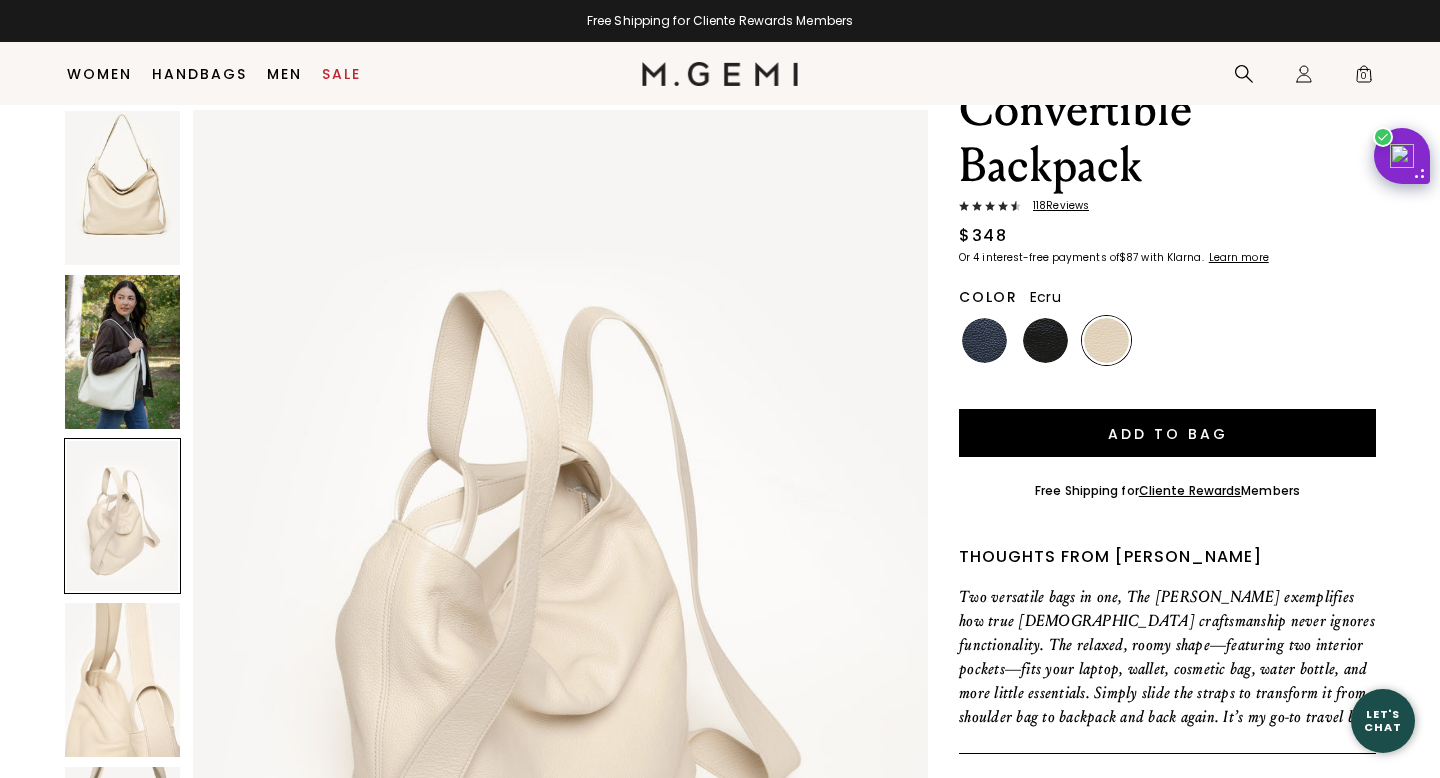 click at bounding box center (122, 680) 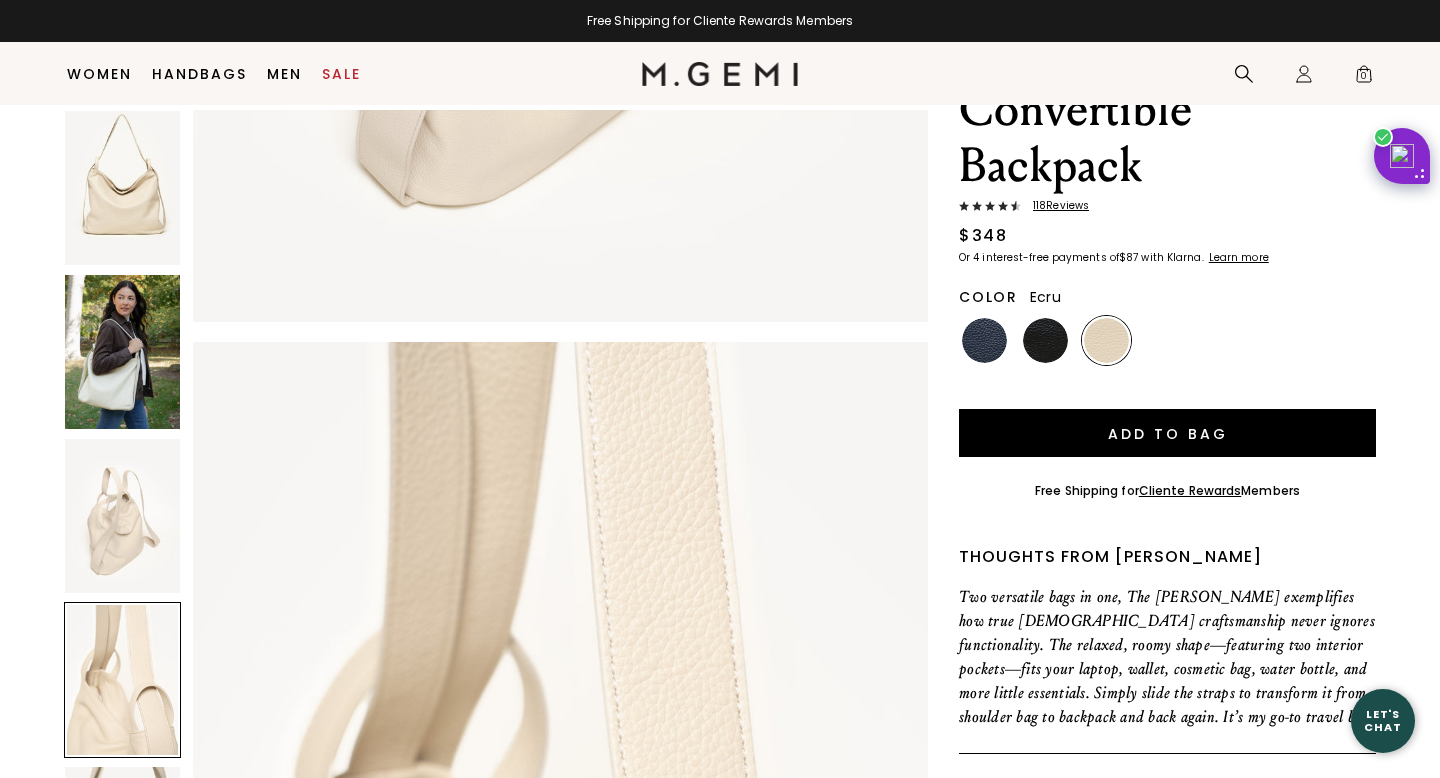 scroll, scrollTop: 2997, scrollLeft: 0, axis: vertical 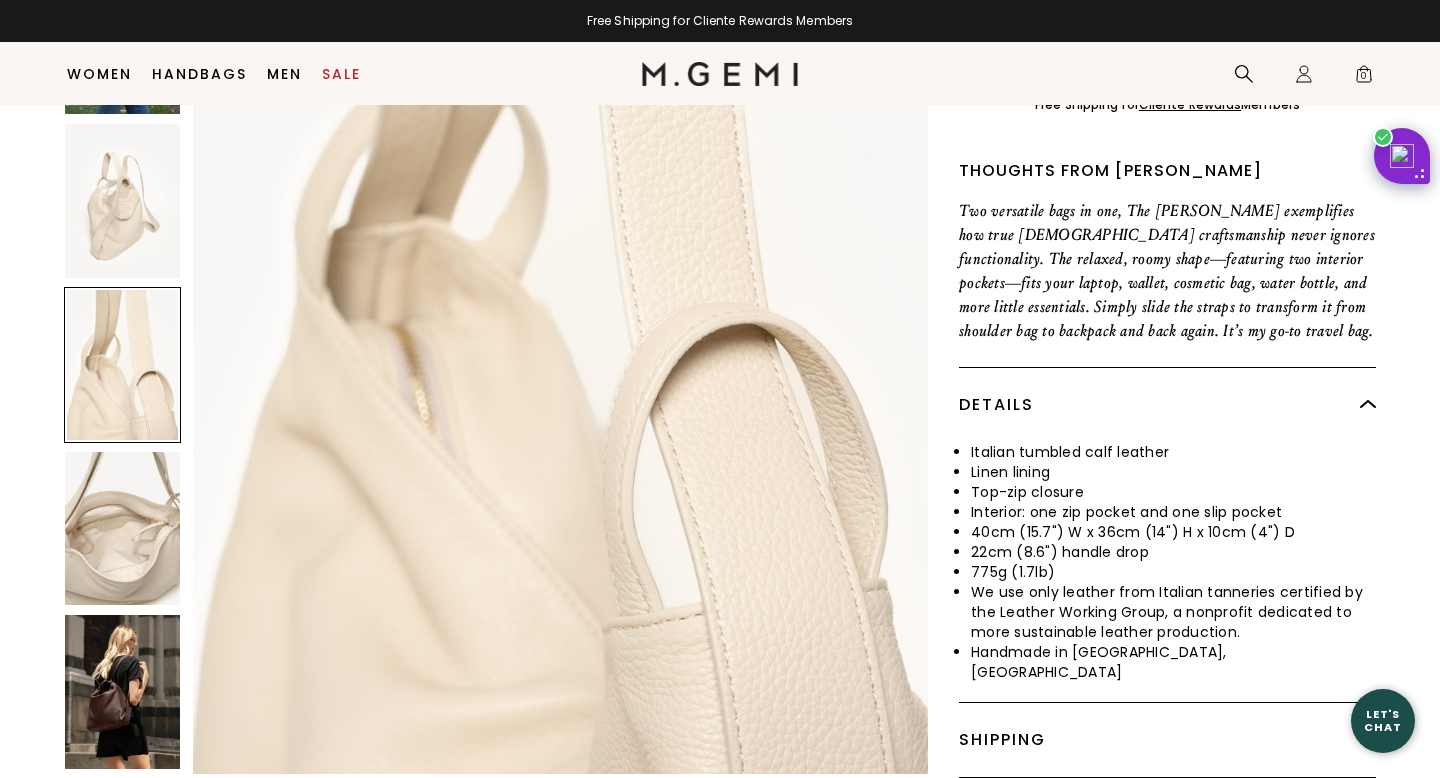 click at bounding box center [122, 693] 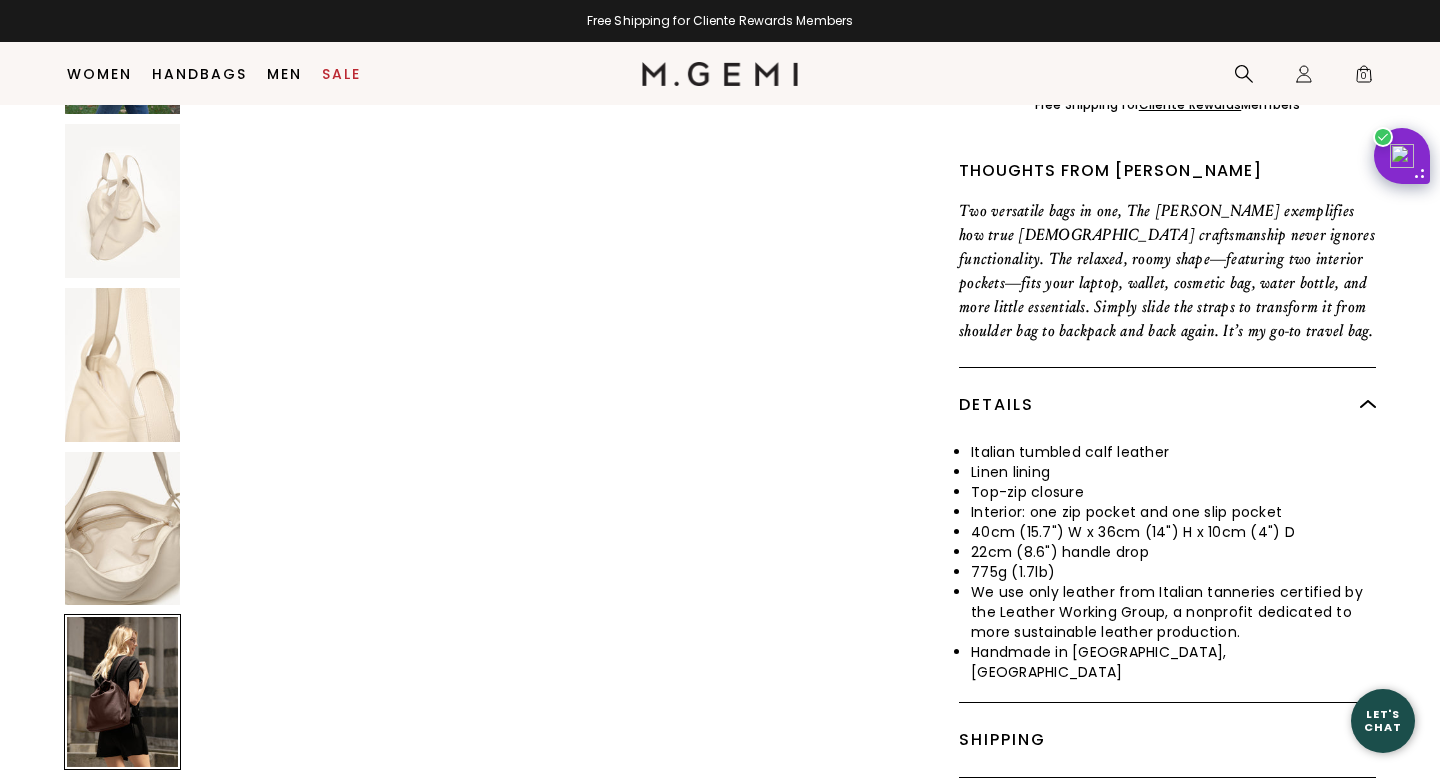 scroll, scrollTop: 4997, scrollLeft: 0, axis: vertical 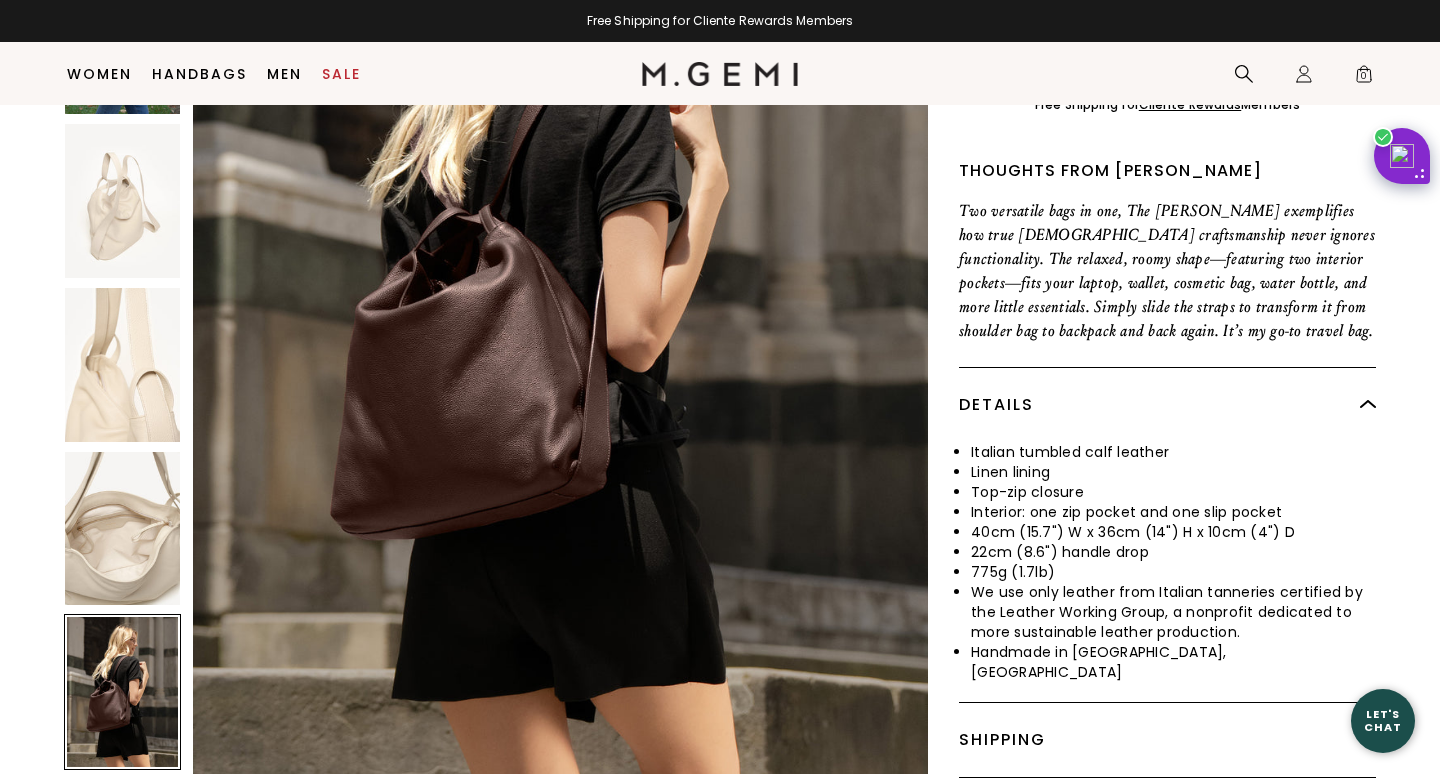 click at bounding box center [122, 365] 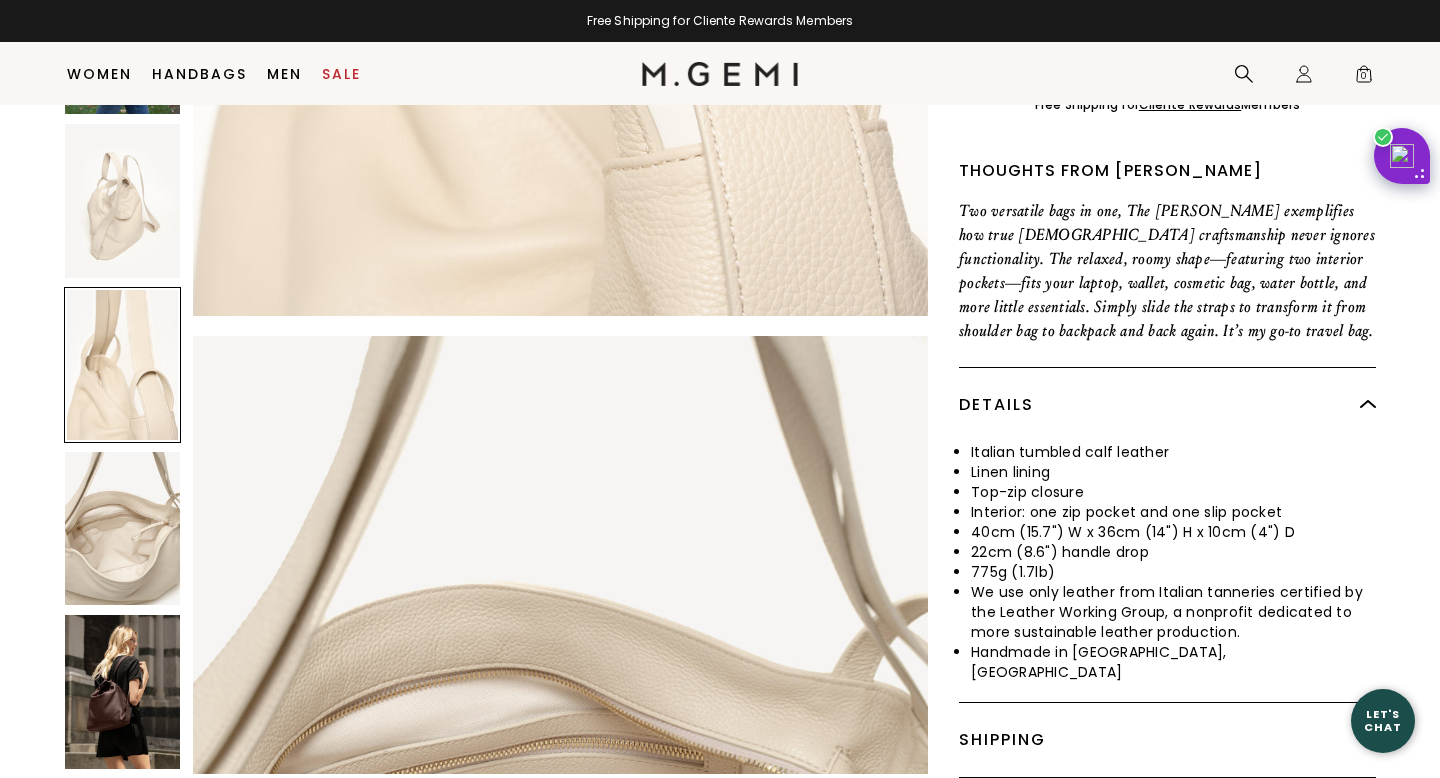 scroll, scrollTop: 2998, scrollLeft: 0, axis: vertical 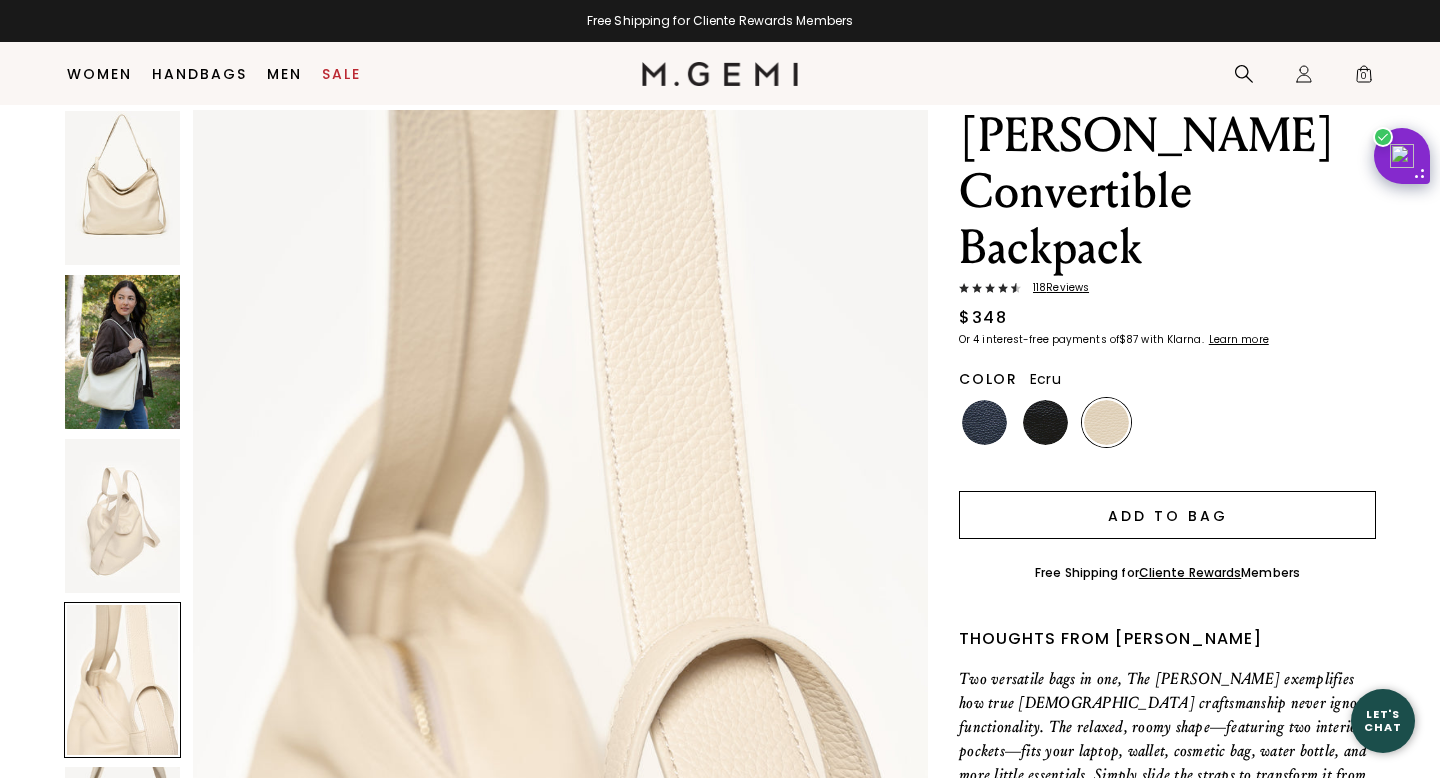click on "Add to Bag" at bounding box center (1167, 515) 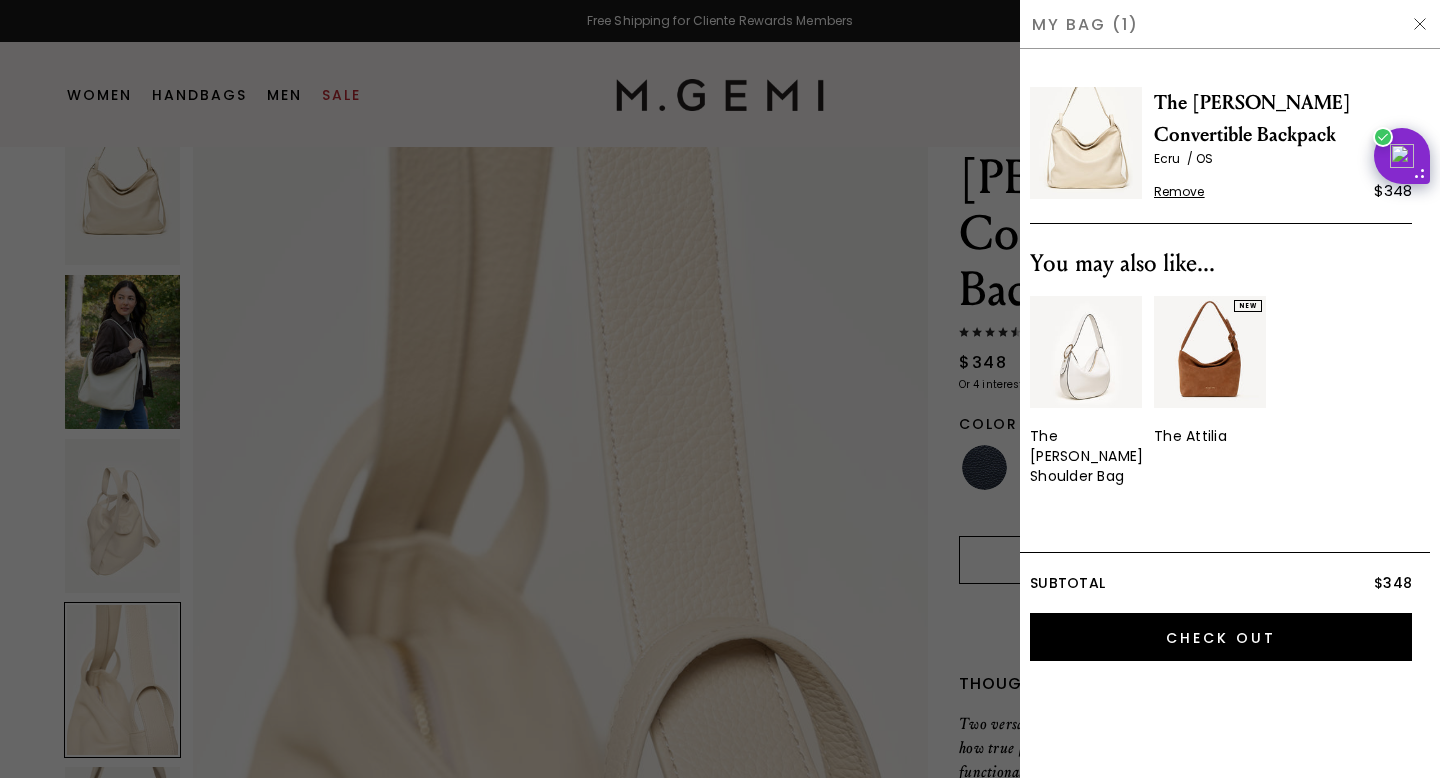 scroll, scrollTop: 0, scrollLeft: 0, axis: both 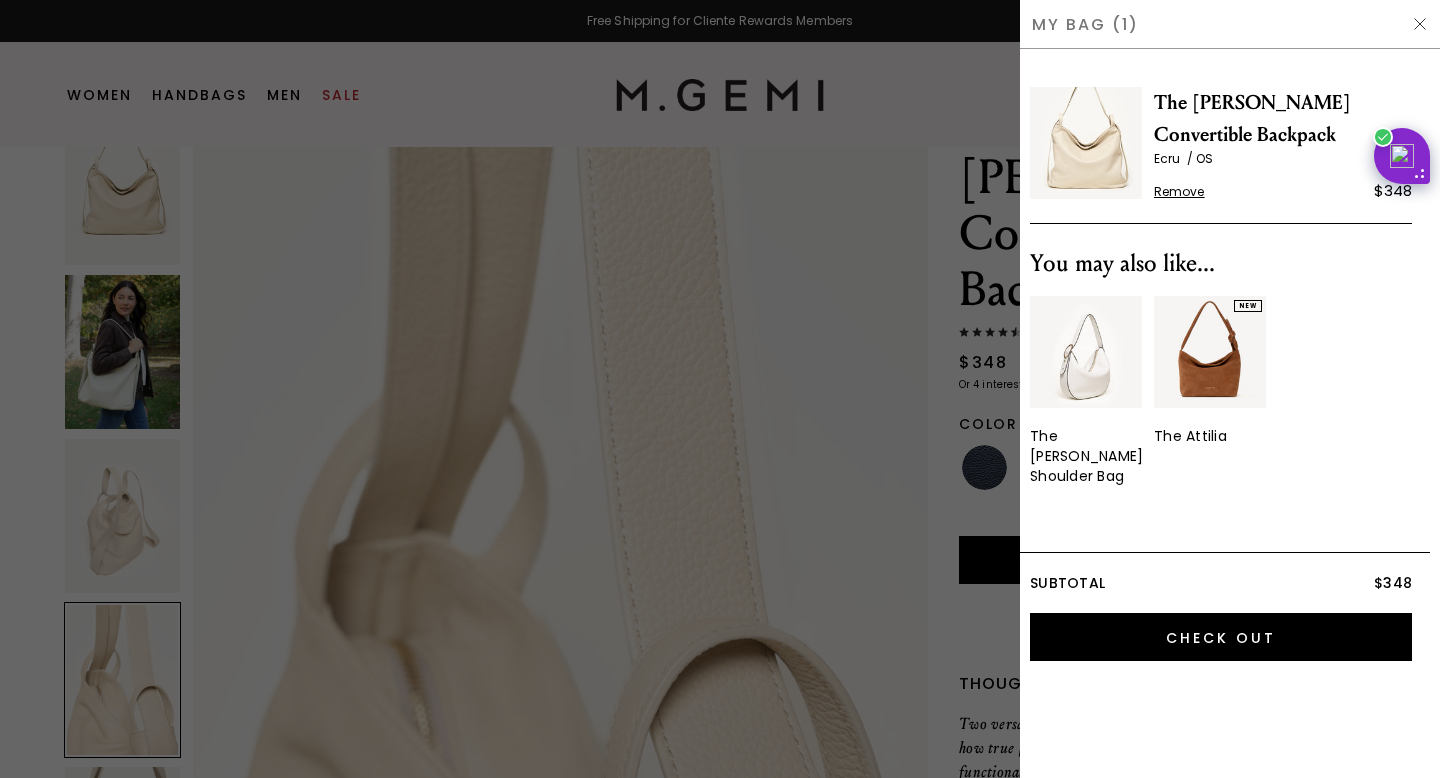 click at bounding box center [1420, 24] 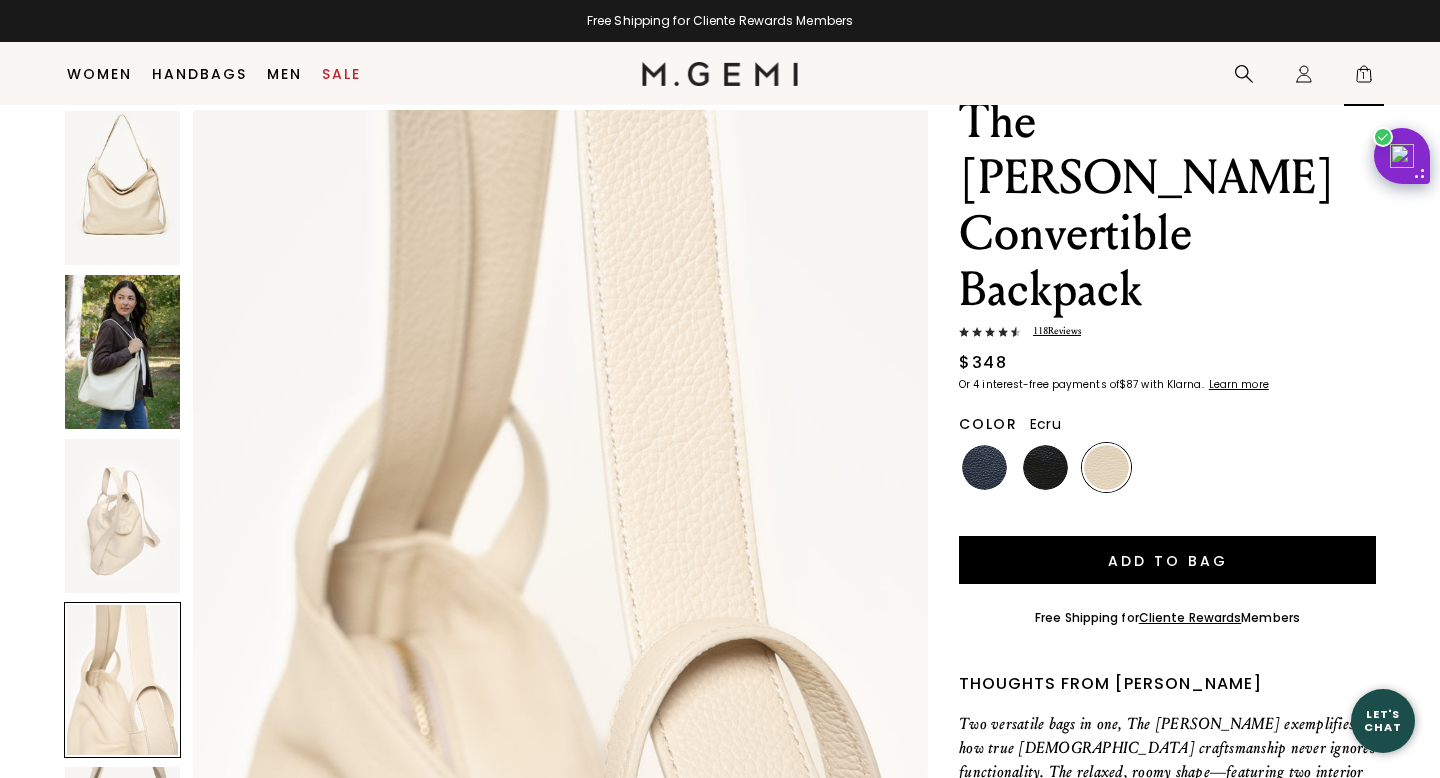 click on "1" at bounding box center [1364, 78] 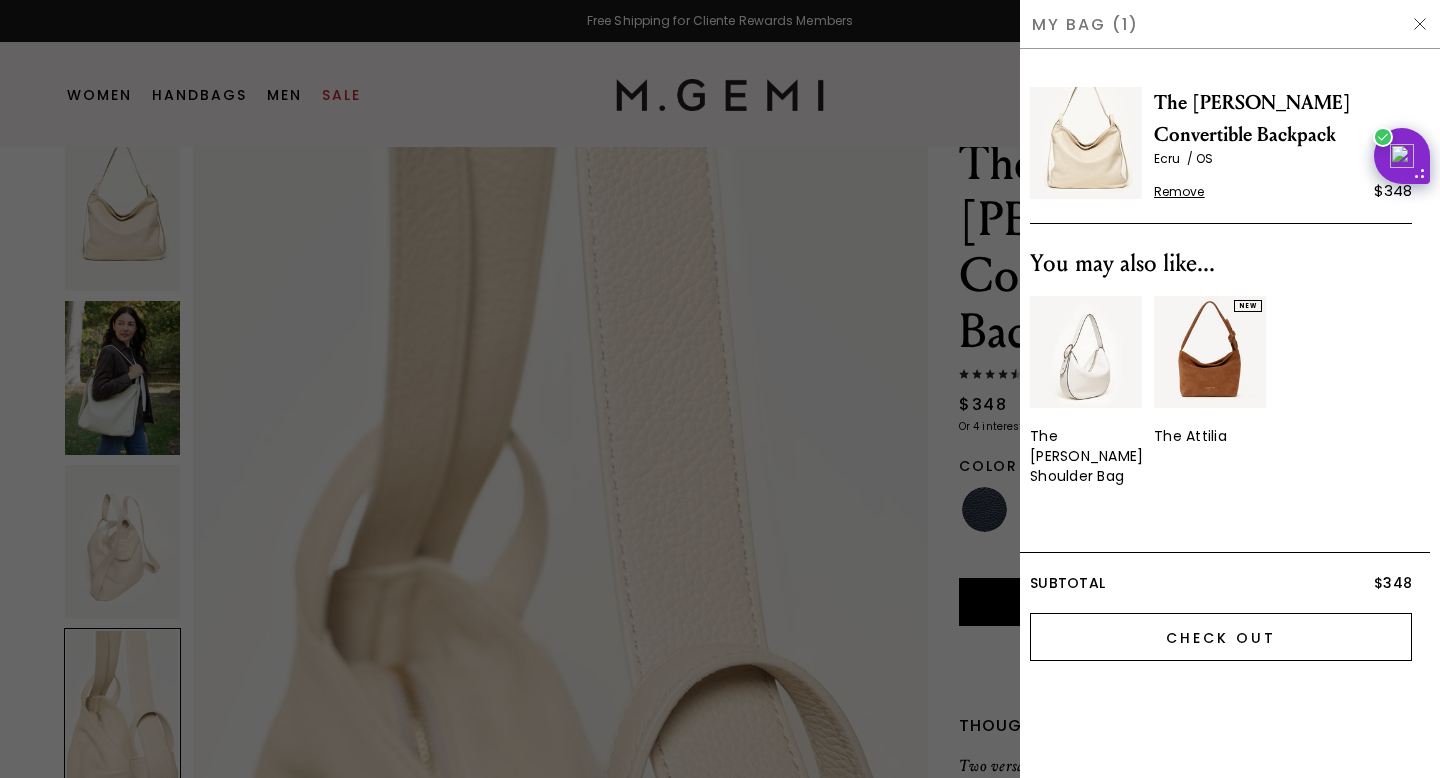 click on "Check Out" at bounding box center [1221, 637] 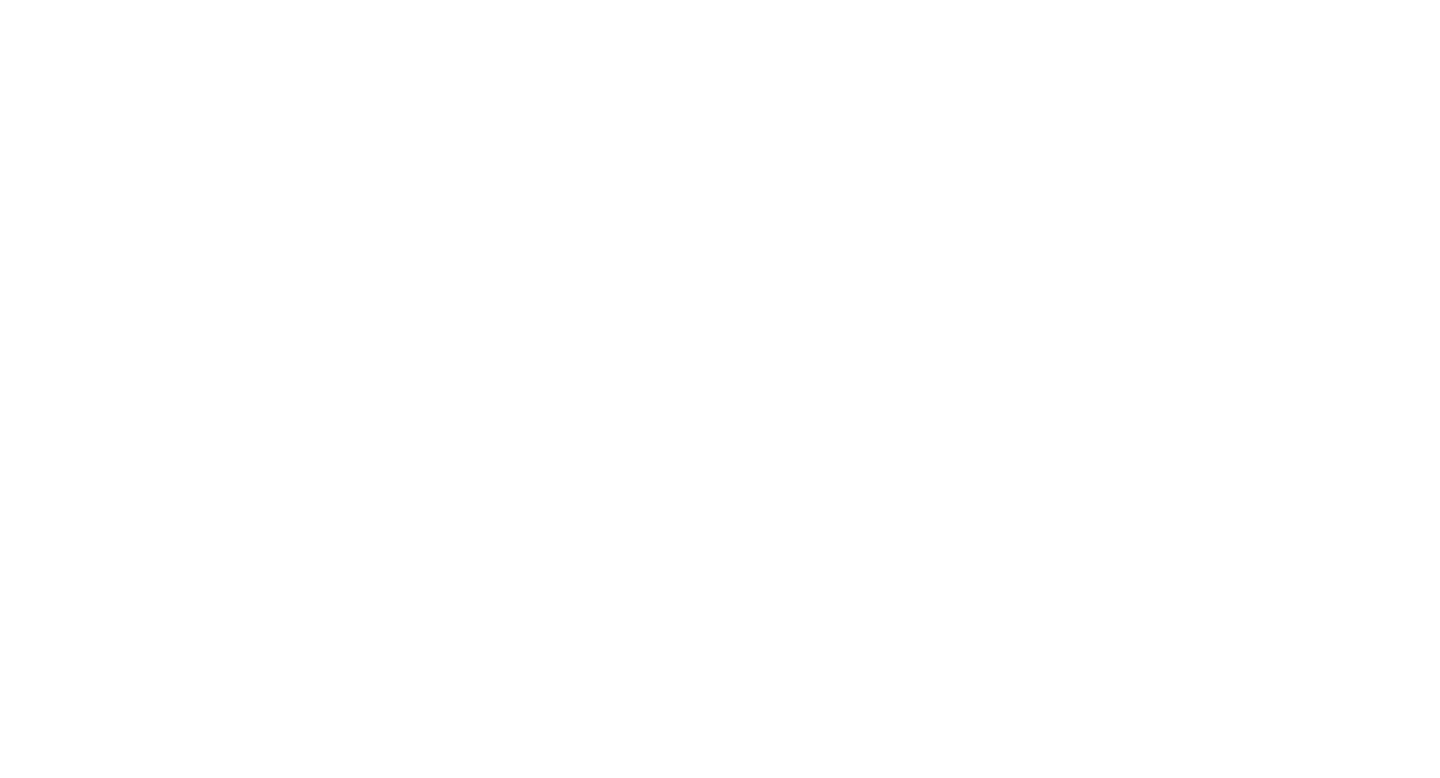 scroll, scrollTop: 0, scrollLeft: 0, axis: both 